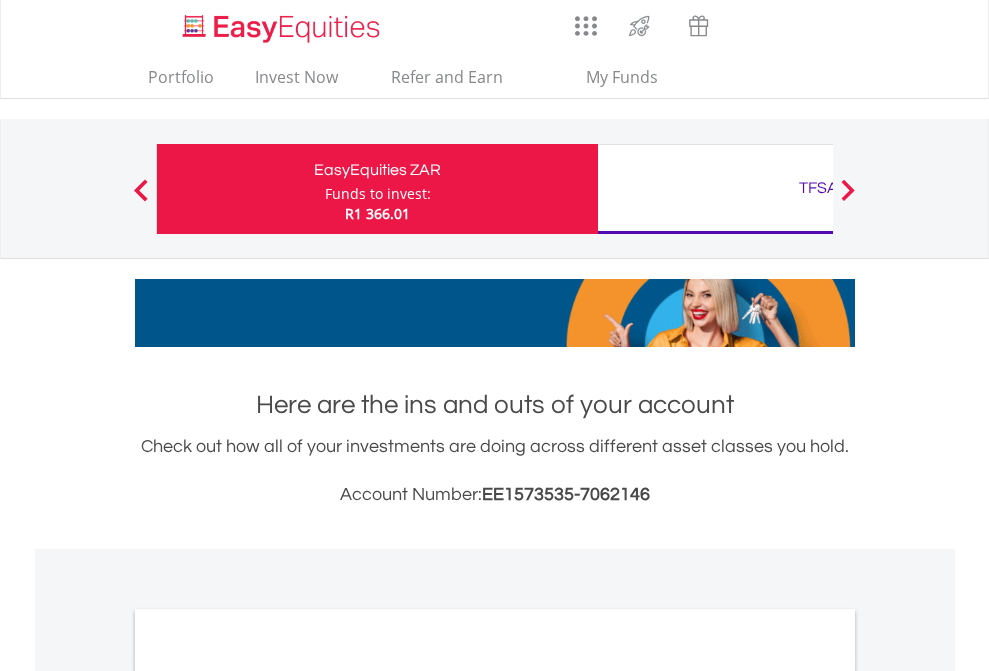 scroll, scrollTop: 0, scrollLeft: 0, axis: both 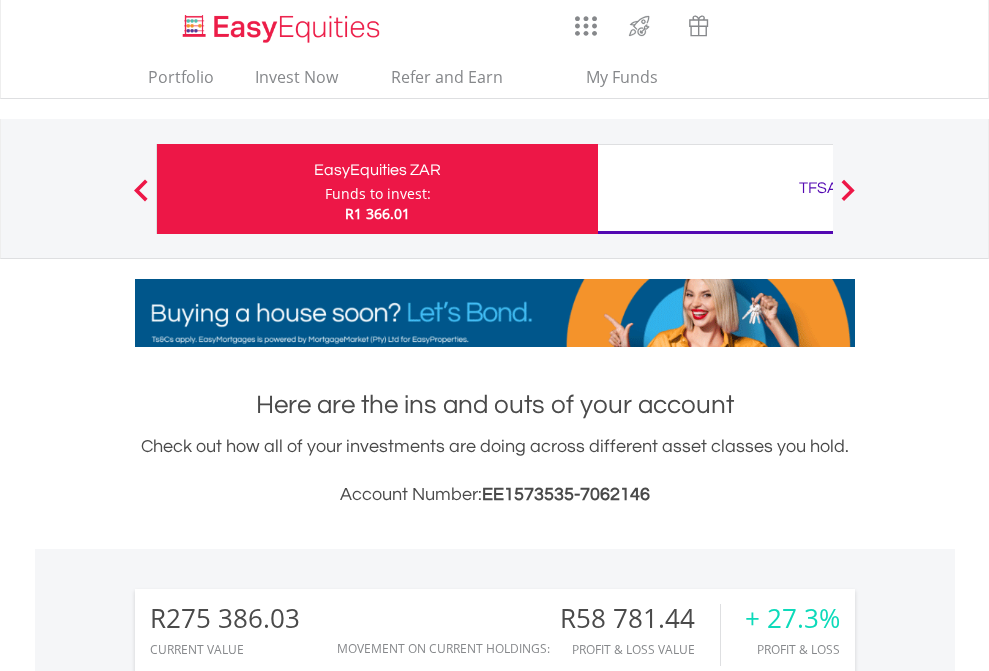 click on "Funds to invest:" at bounding box center [378, 194] 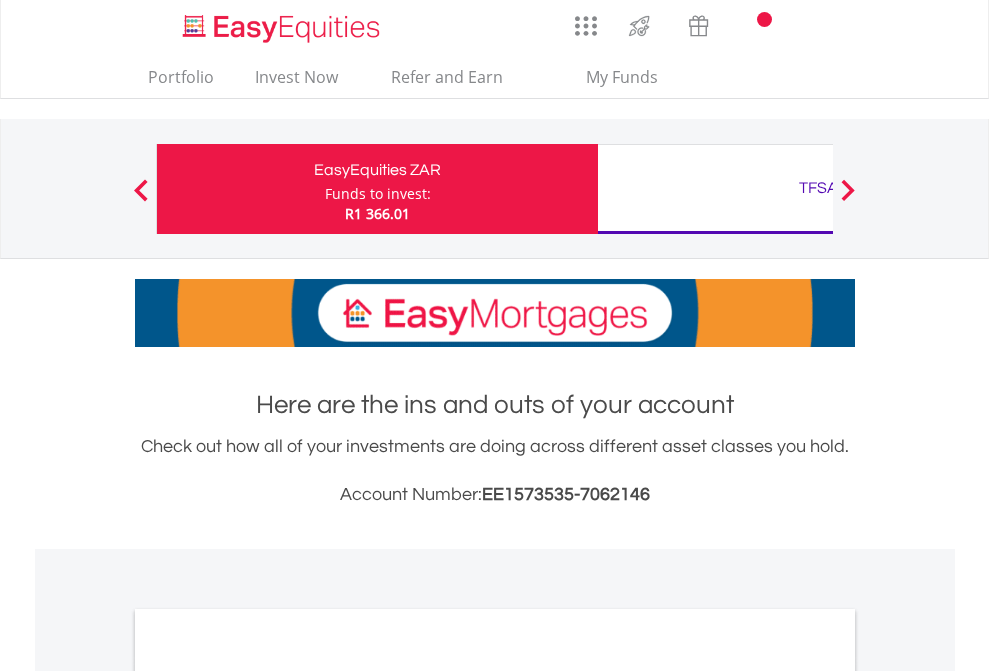 scroll, scrollTop: 0, scrollLeft: 0, axis: both 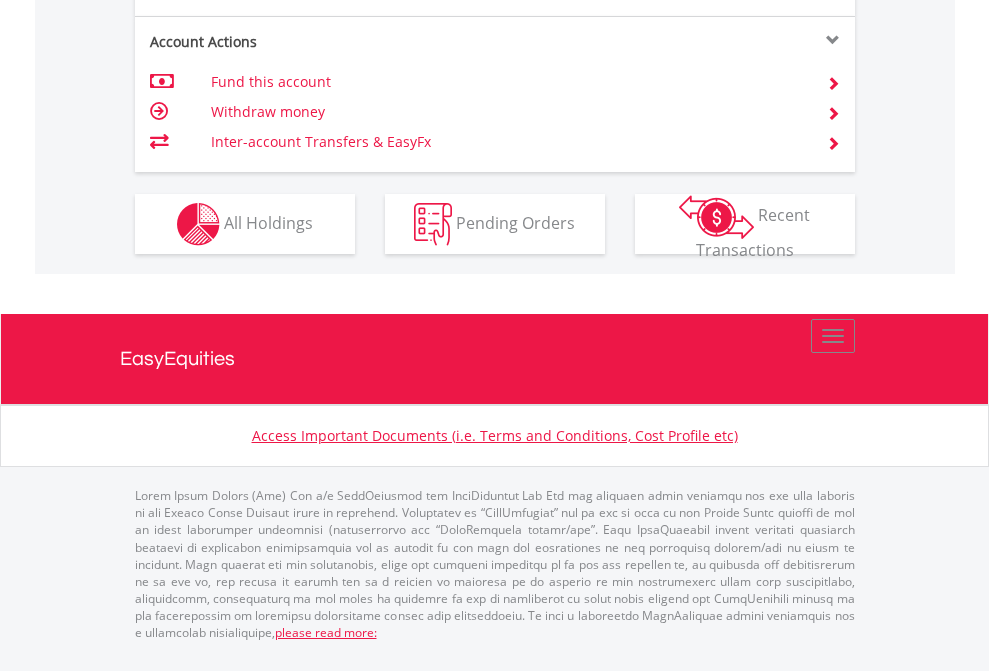 click on "Investment types" at bounding box center [706, -337] 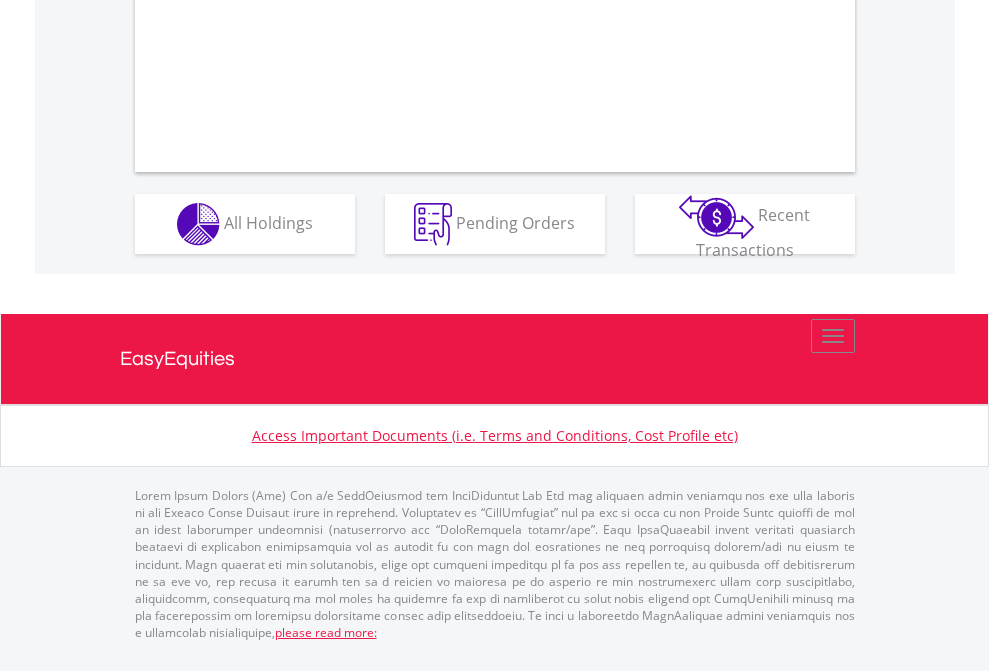 scroll, scrollTop: 1877, scrollLeft: 0, axis: vertical 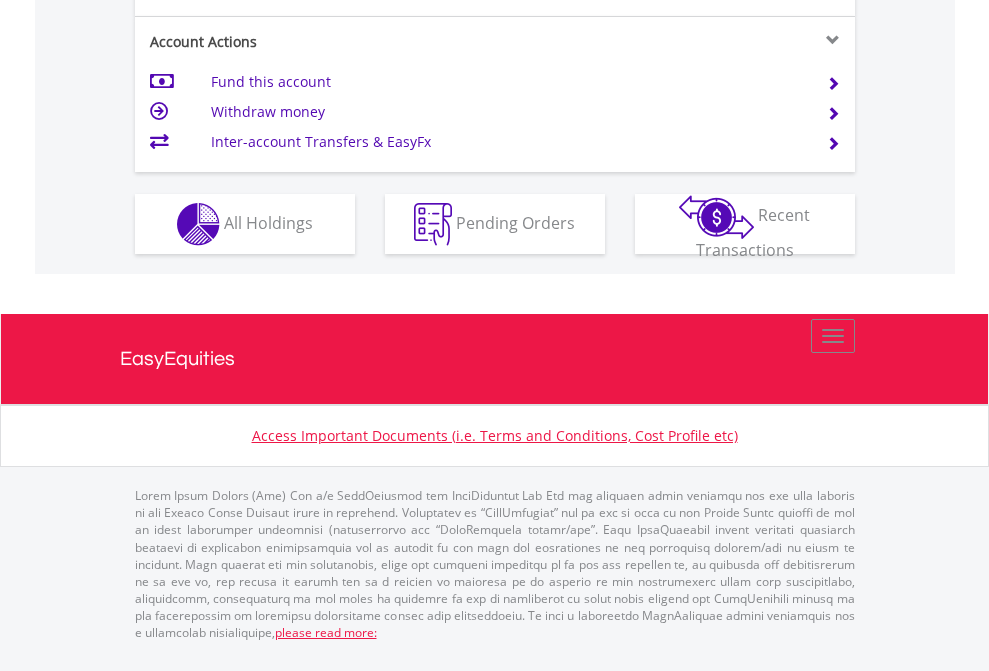 click on "Investment types" at bounding box center [706, -337] 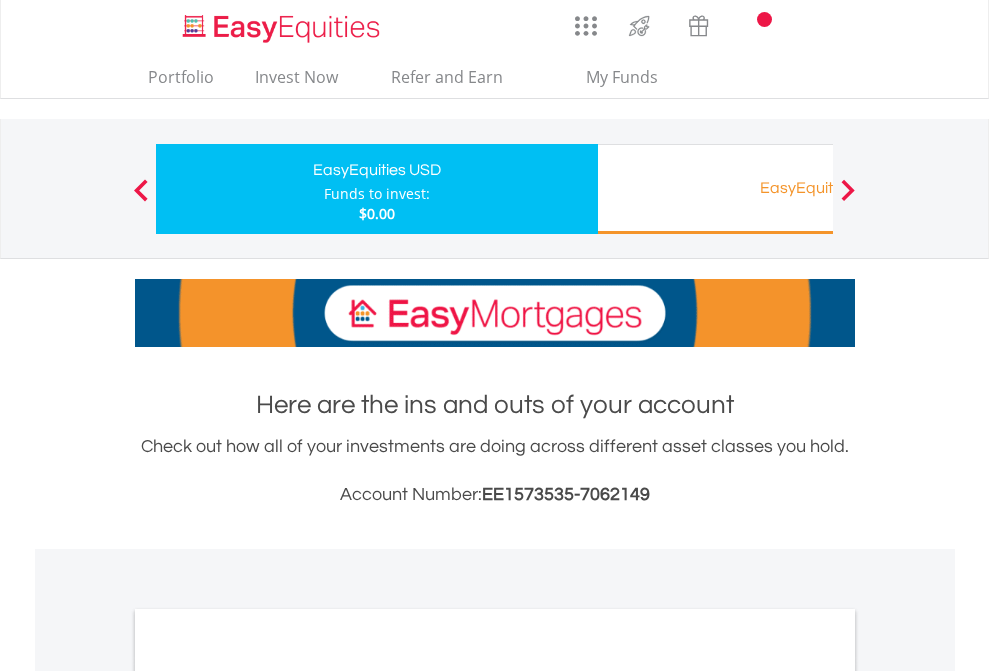 scroll, scrollTop: 0, scrollLeft: 0, axis: both 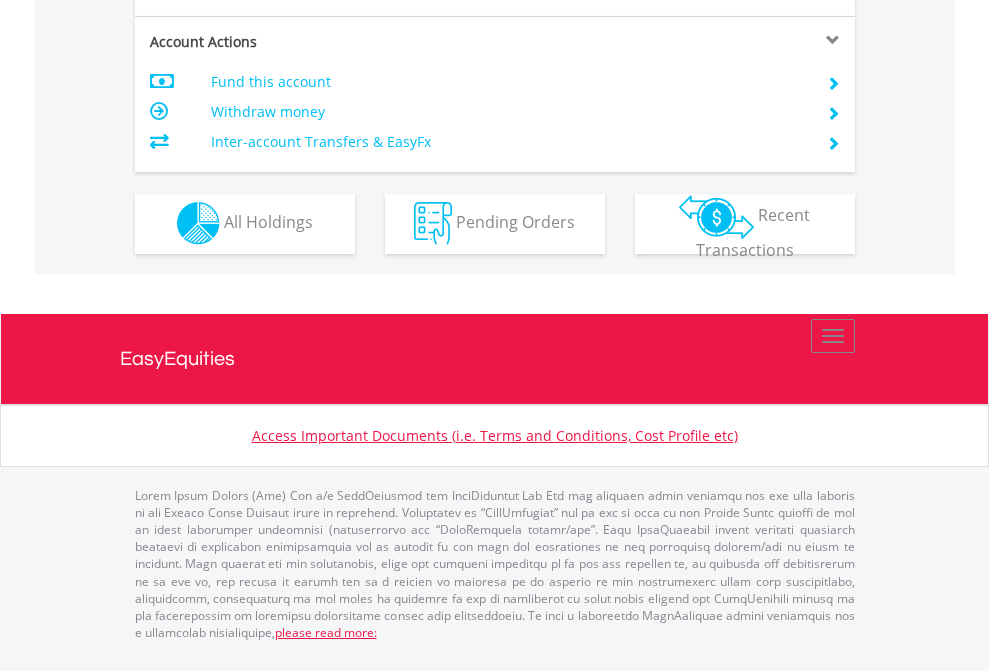 click on "Investment types" at bounding box center (706, -353) 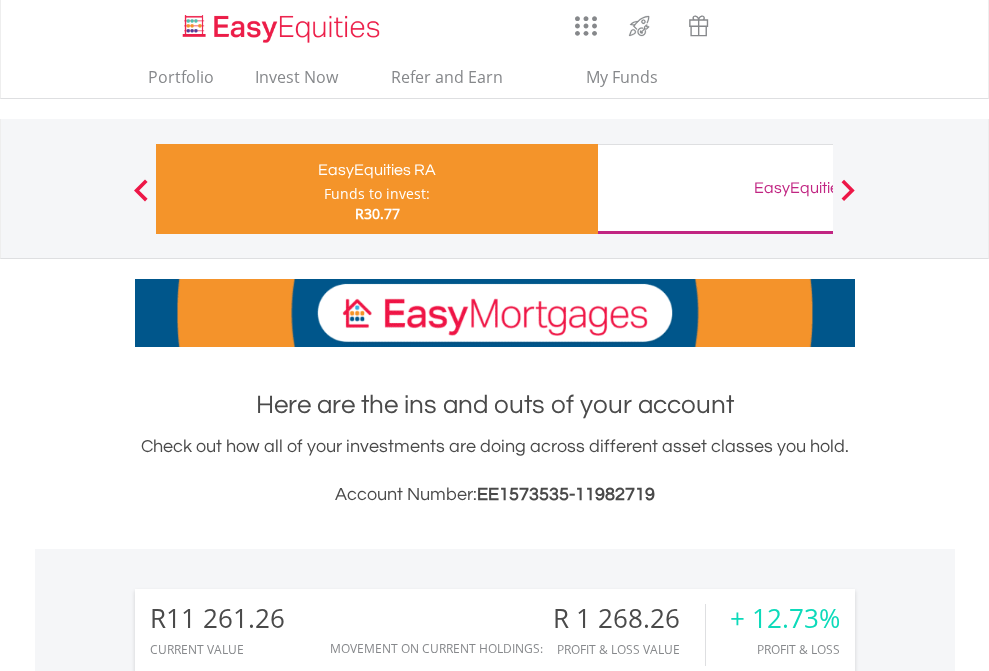 scroll, scrollTop: 671, scrollLeft: 0, axis: vertical 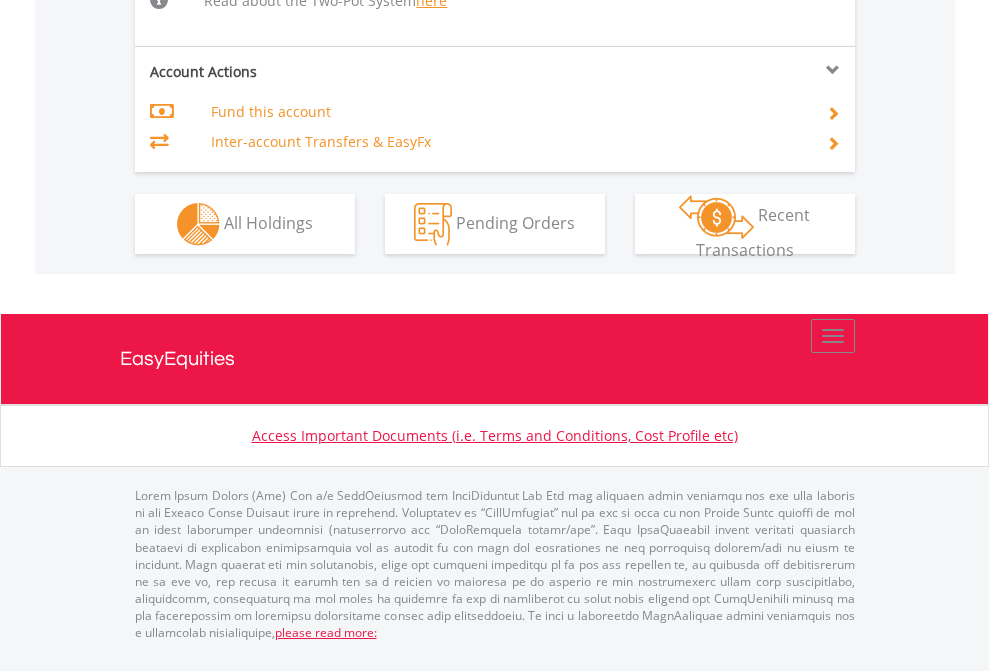 click on "Investment types" at bounding box center [706, -518] 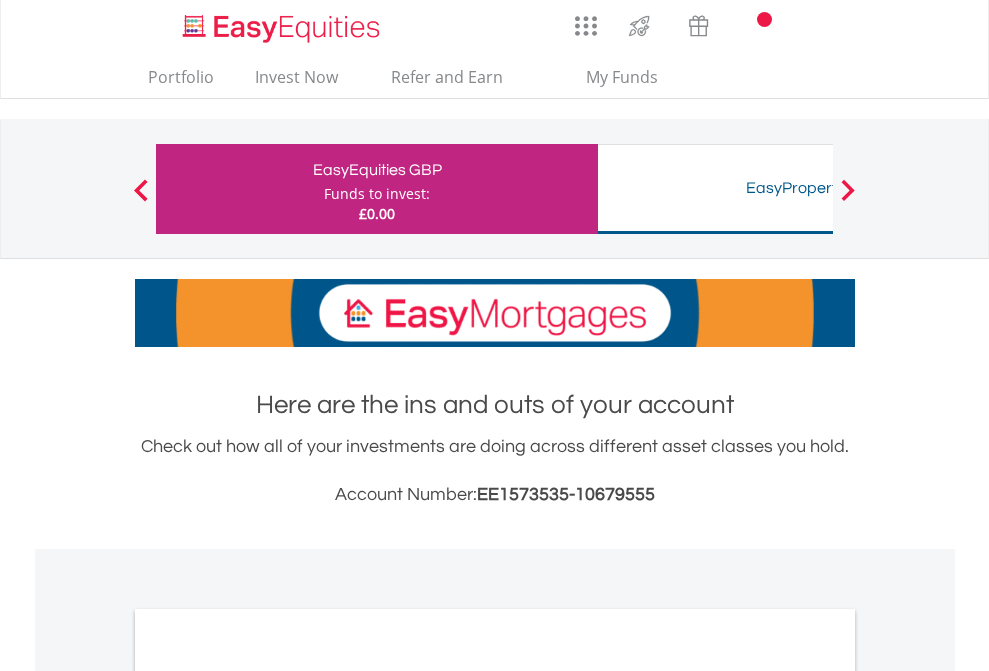 scroll, scrollTop: 0, scrollLeft: 0, axis: both 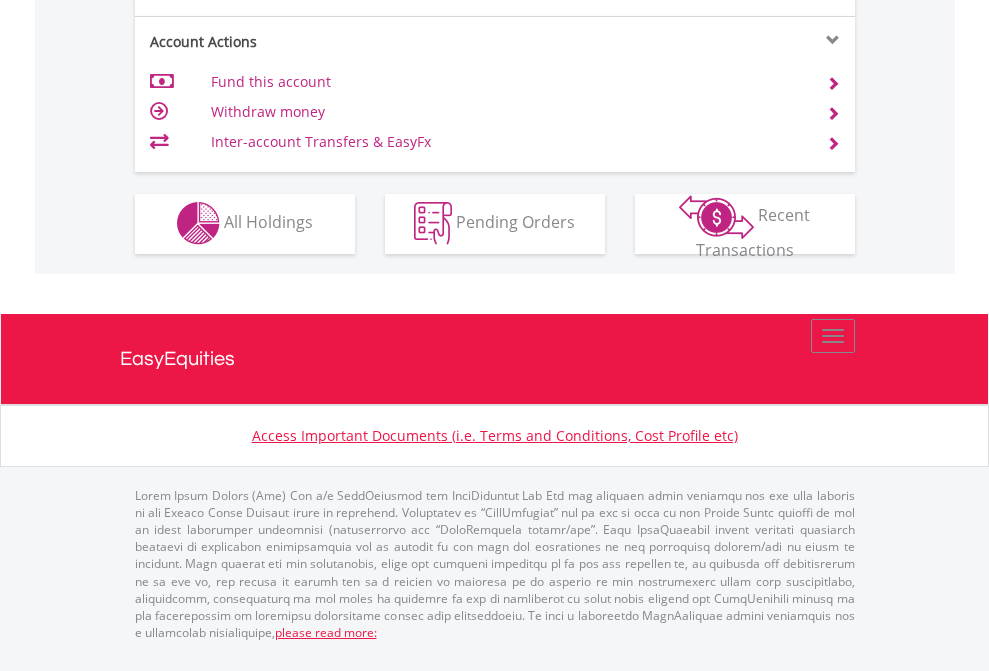 click on "Investment types" at bounding box center (706, -353) 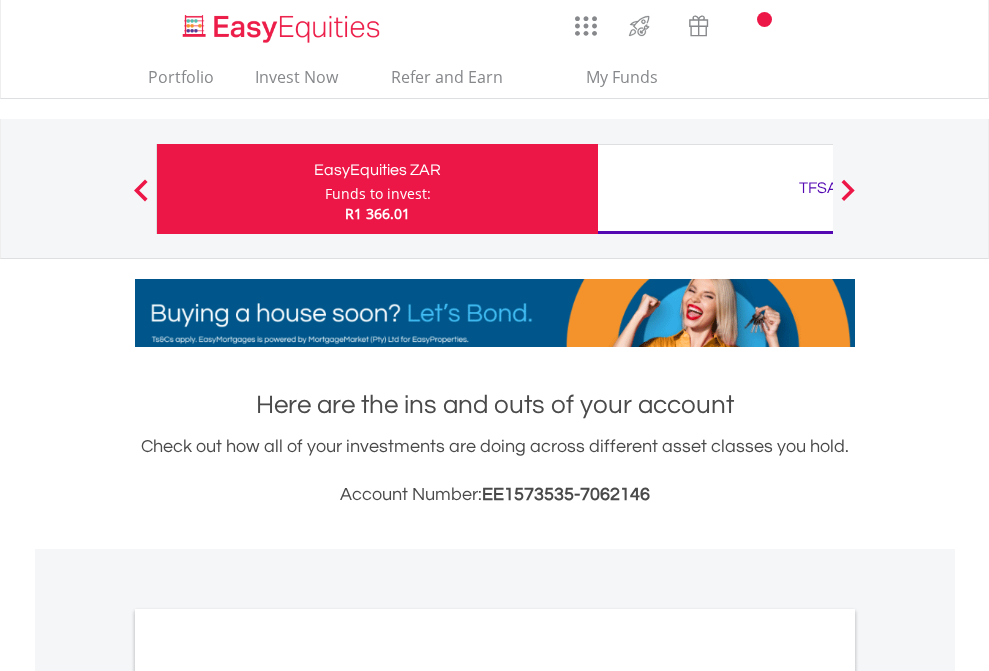 scroll, scrollTop: 0, scrollLeft: 0, axis: both 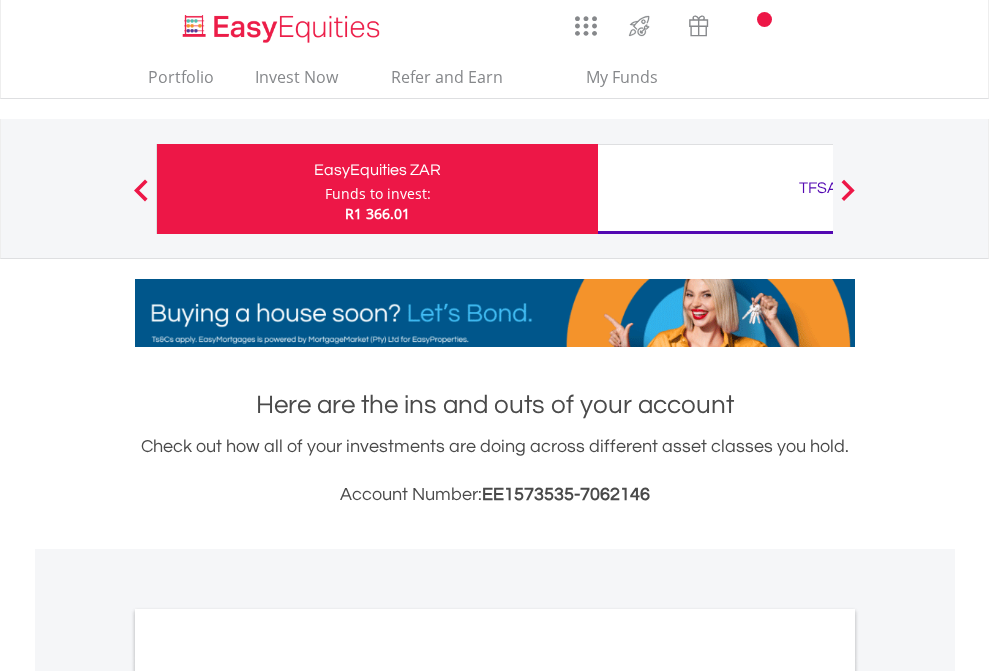 click on "All Holdings" at bounding box center [268, 1096] 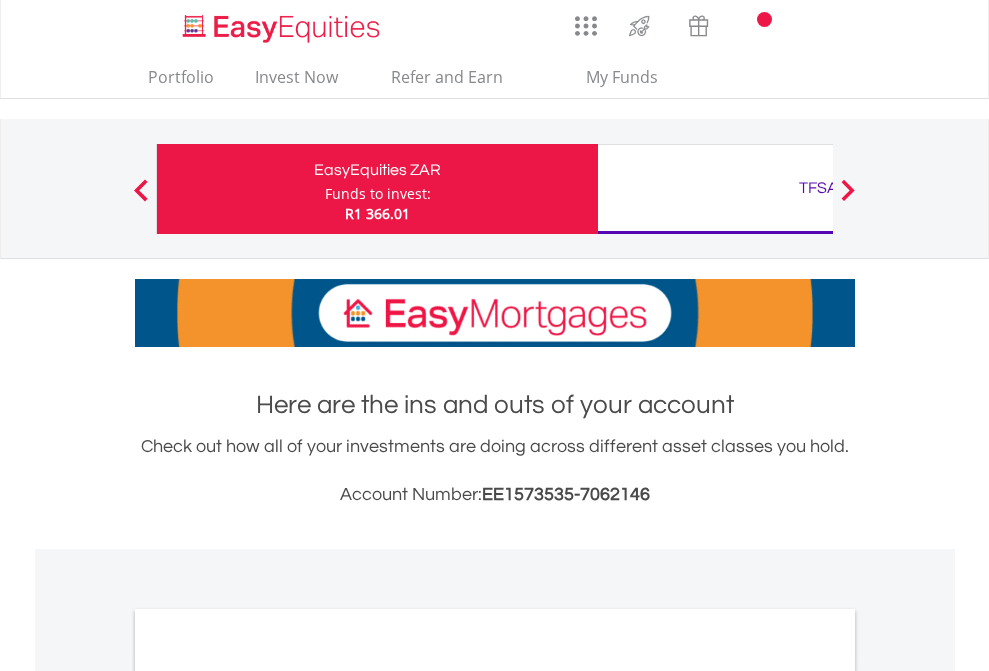 scroll, scrollTop: 1202, scrollLeft: 0, axis: vertical 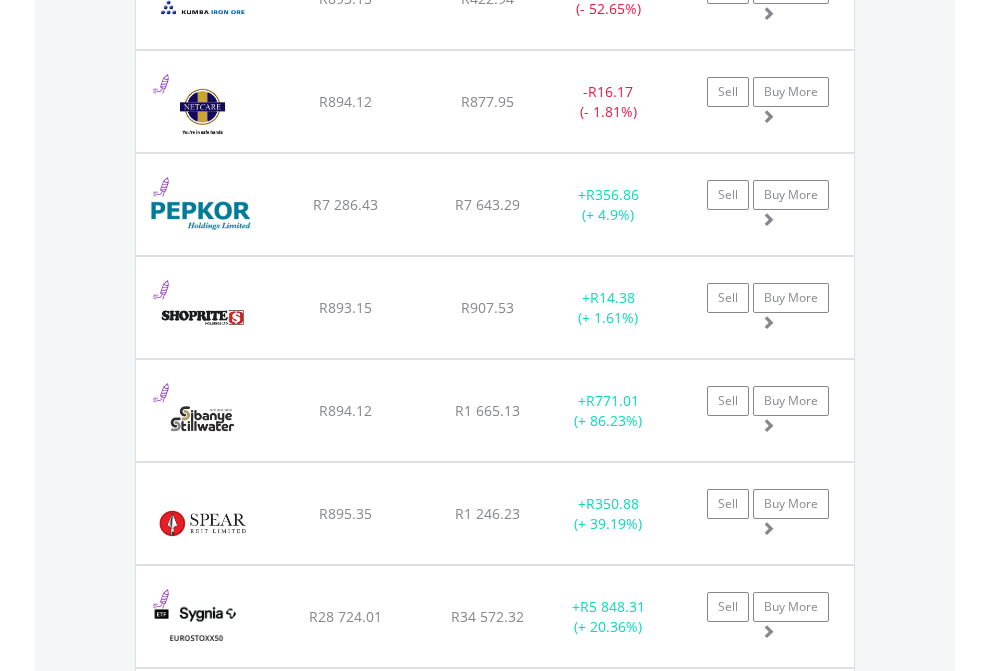 click on "TFSA" at bounding box center [818, -2076] 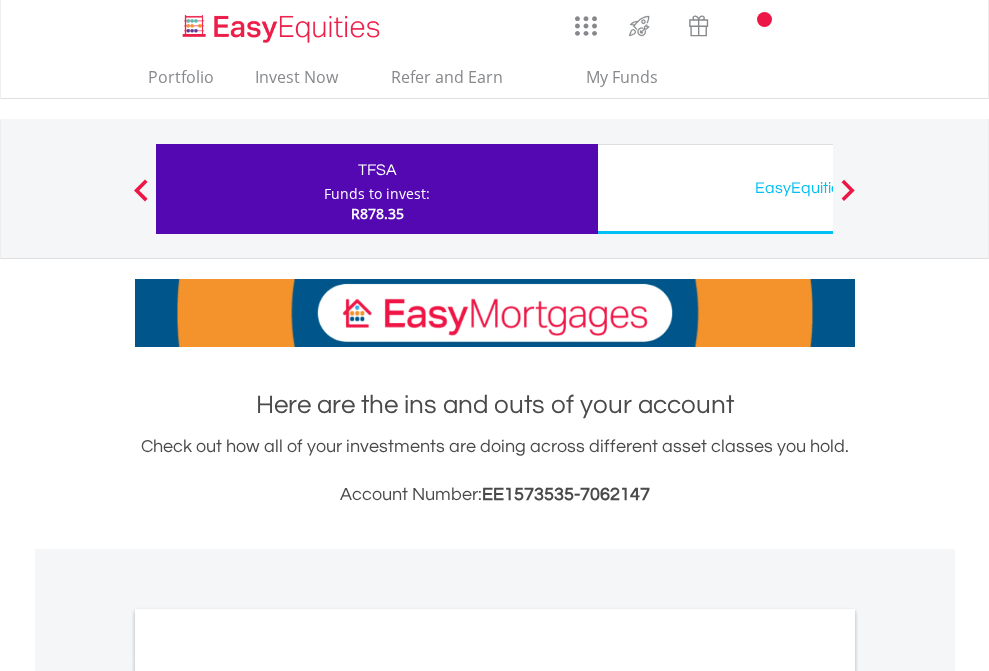 scroll, scrollTop: 0, scrollLeft: 0, axis: both 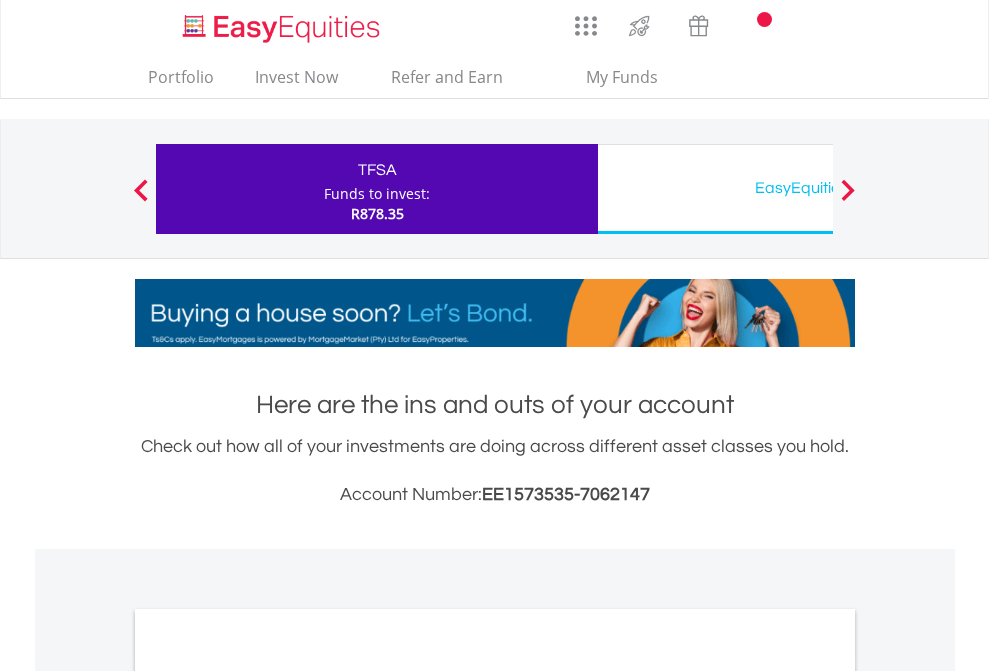 click on "All Holdings" at bounding box center [268, 1096] 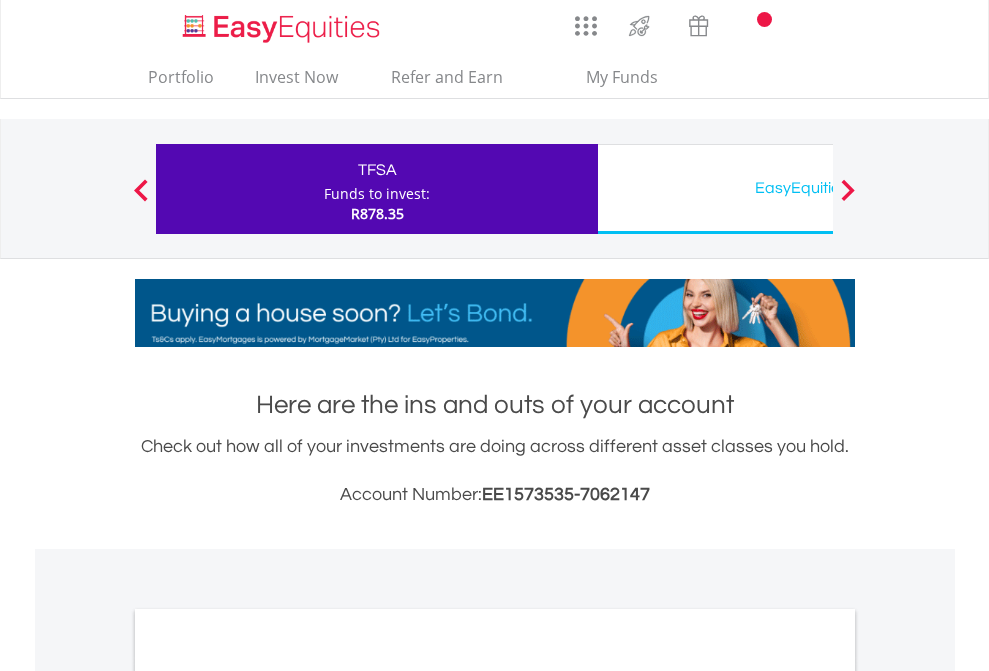 scroll, scrollTop: 1202, scrollLeft: 0, axis: vertical 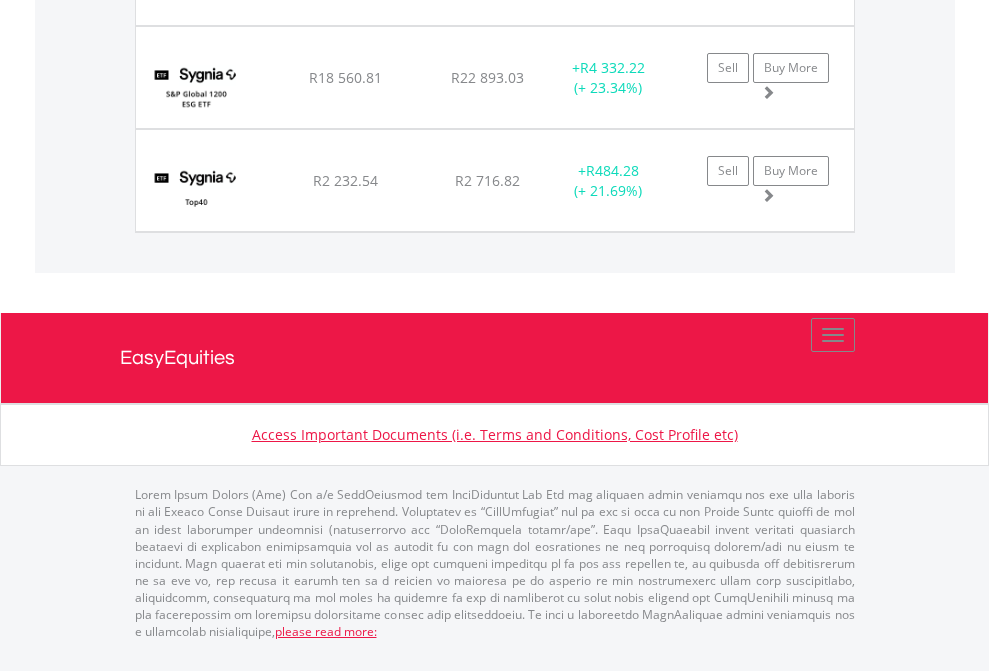 click on "EasyEquities USD" at bounding box center [818, -1648] 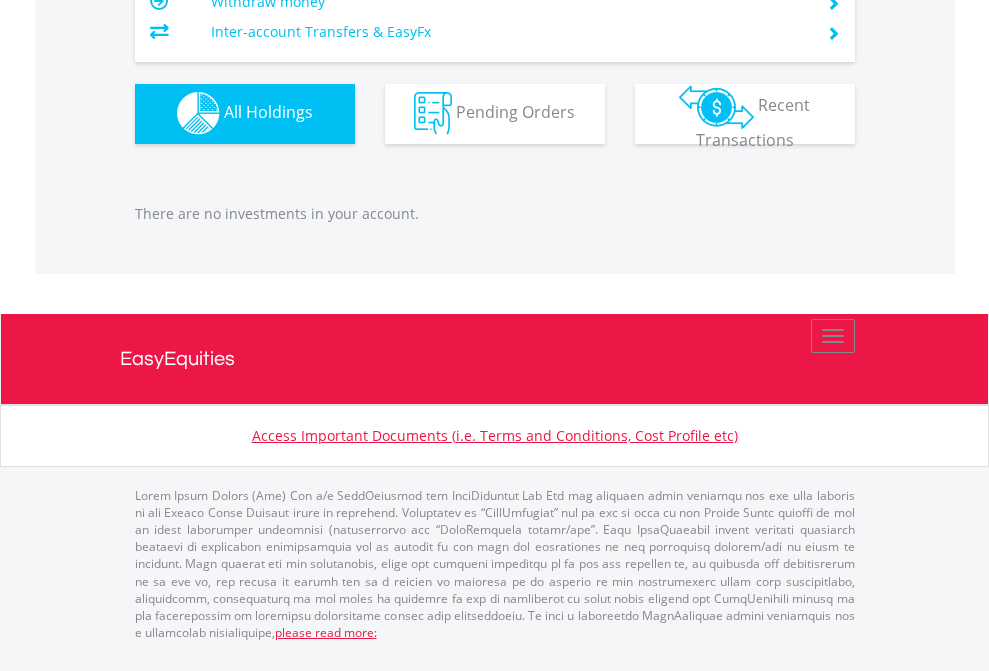 scroll, scrollTop: 1980, scrollLeft: 0, axis: vertical 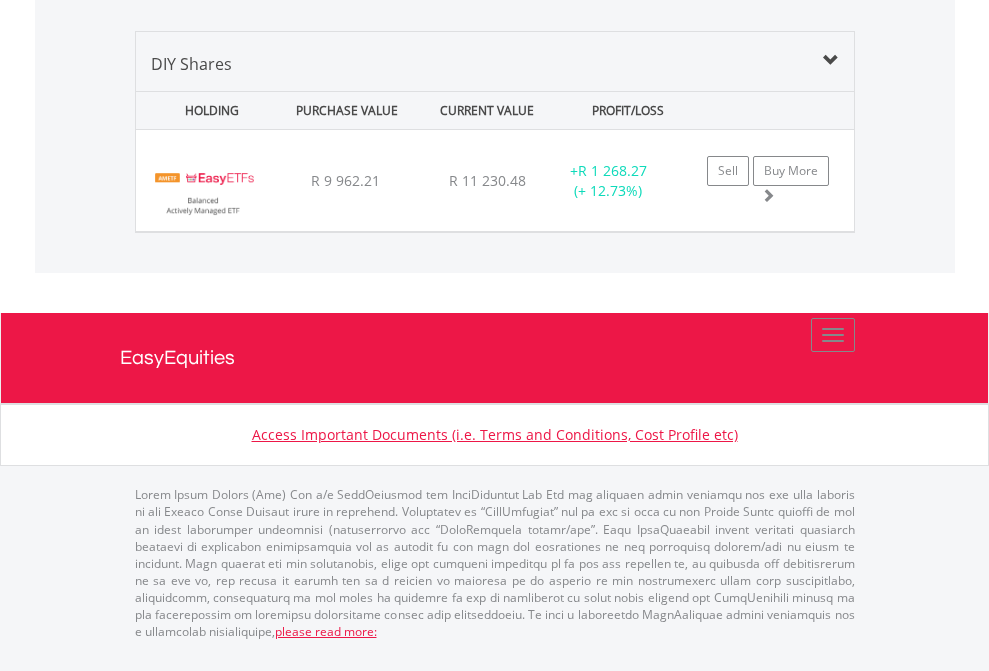 click on "EasyEquities GBP" at bounding box center [818, -1560] 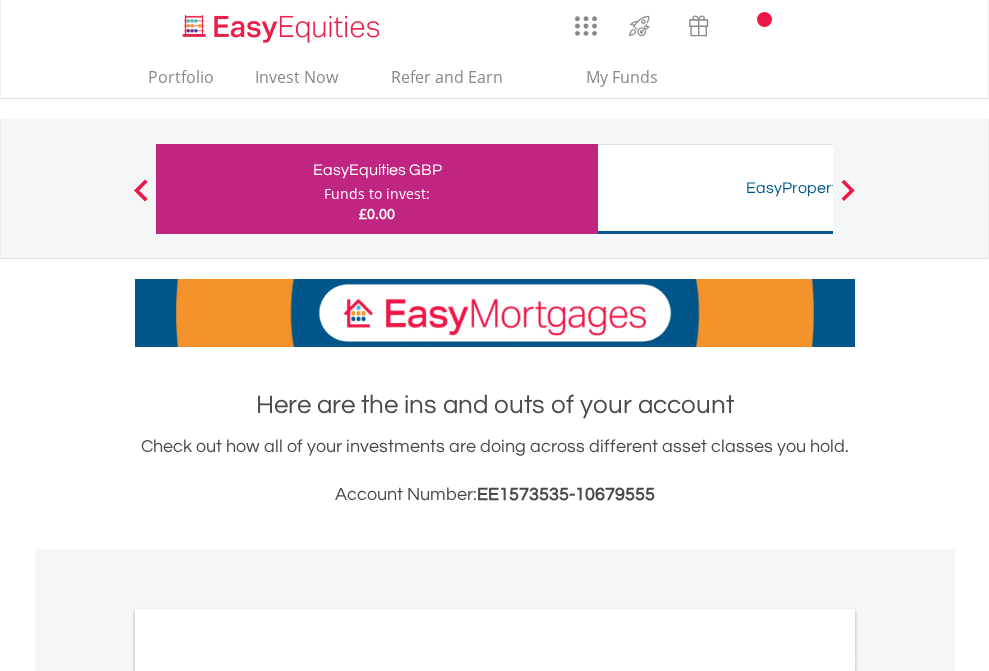 scroll, scrollTop: 0, scrollLeft: 0, axis: both 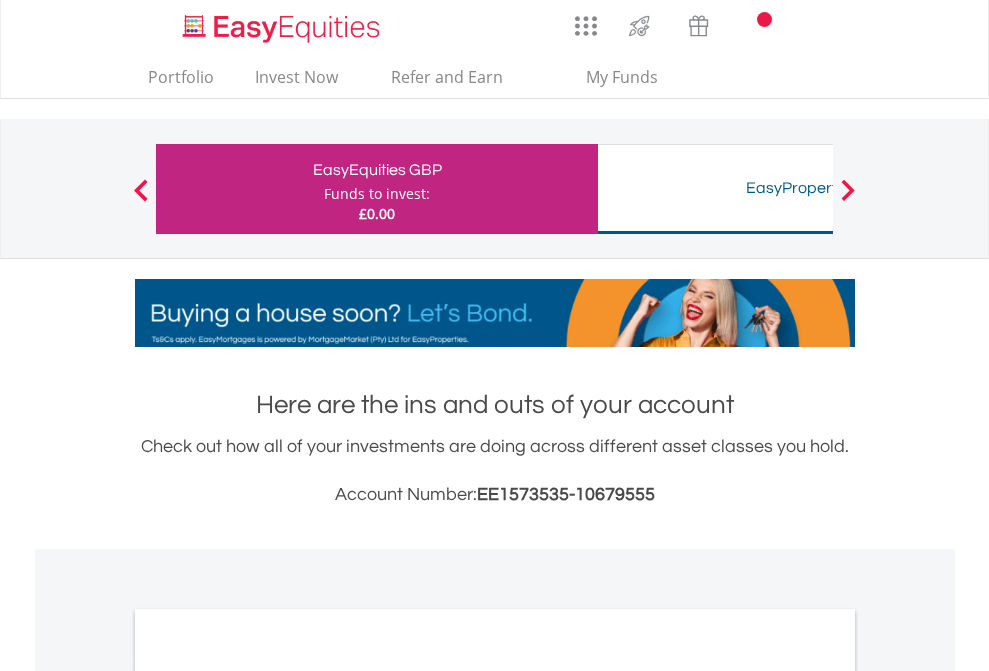 click on "All Holdings" at bounding box center [268, 1096] 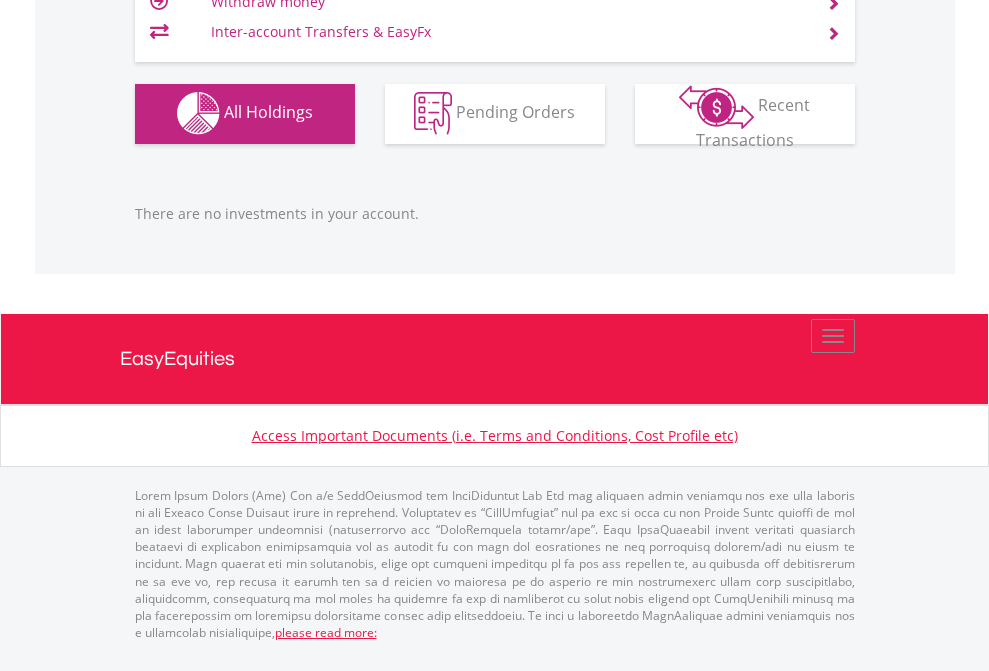 scroll, scrollTop: 1980, scrollLeft: 0, axis: vertical 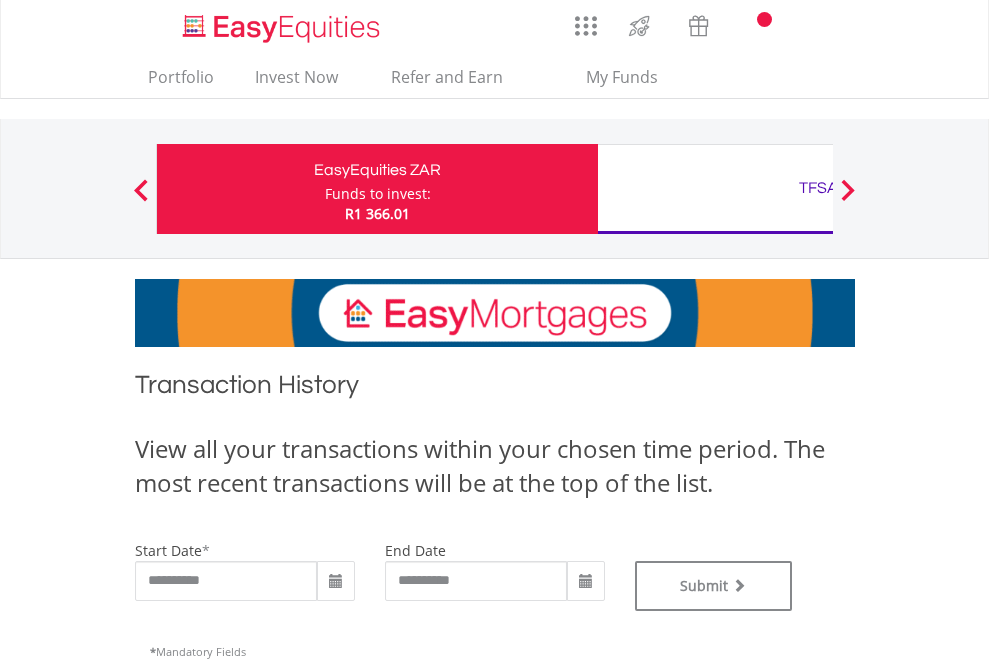 type on "**********" 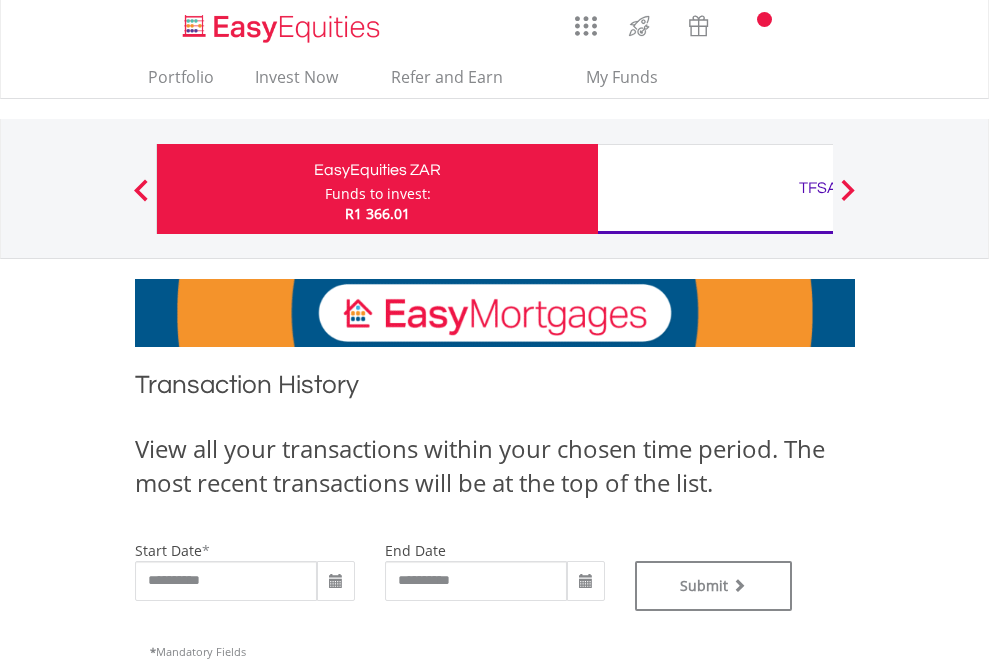 type on "**********" 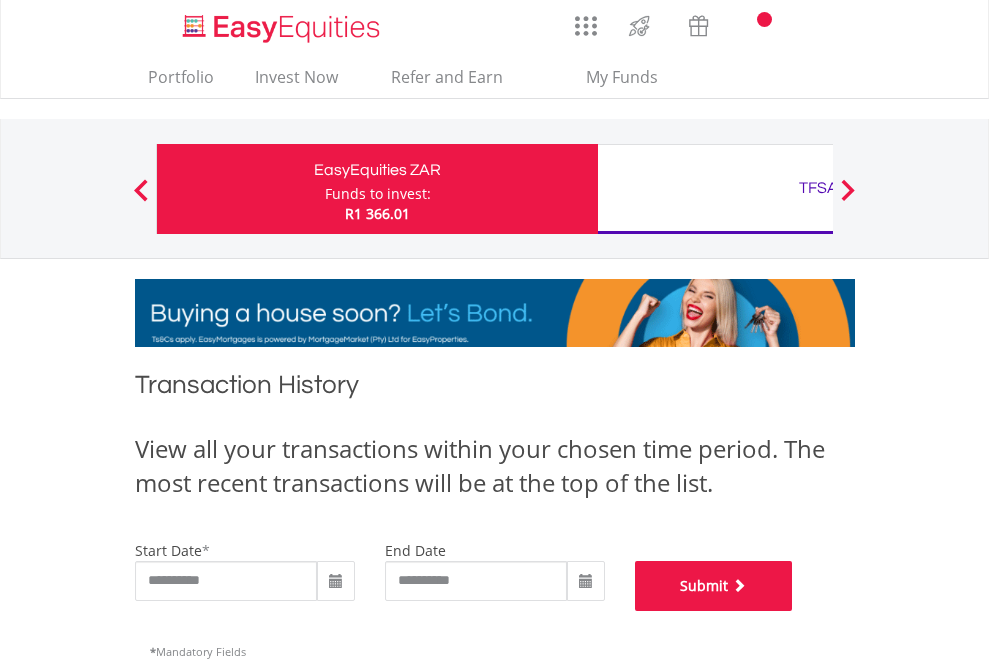 click on "Submit" at bounding box center (714, 586) 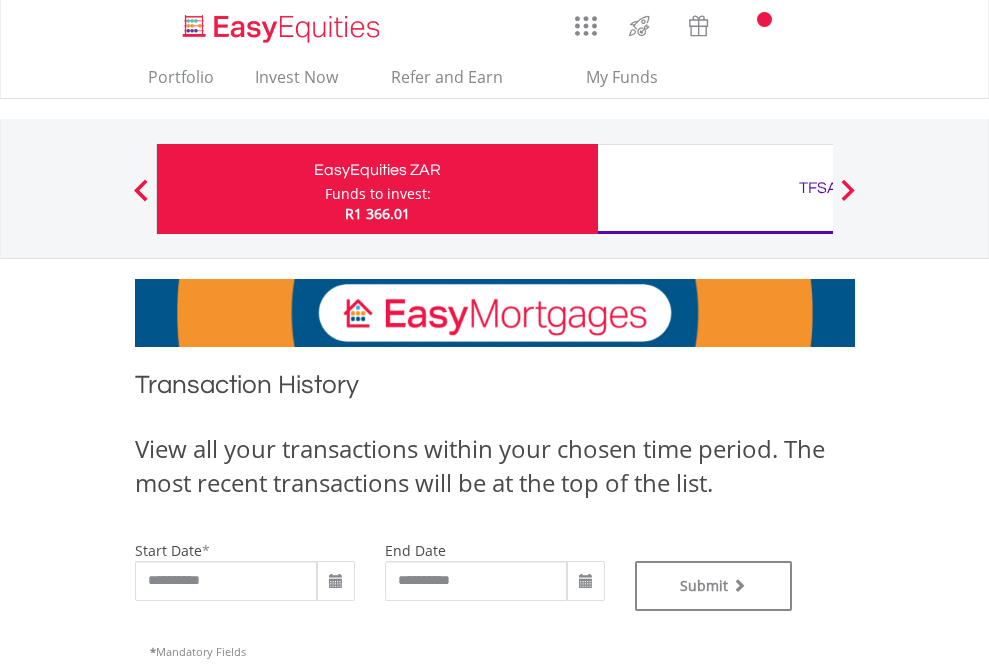 scroll, scrollTop: 0, scrollLeft: 0, axis: both 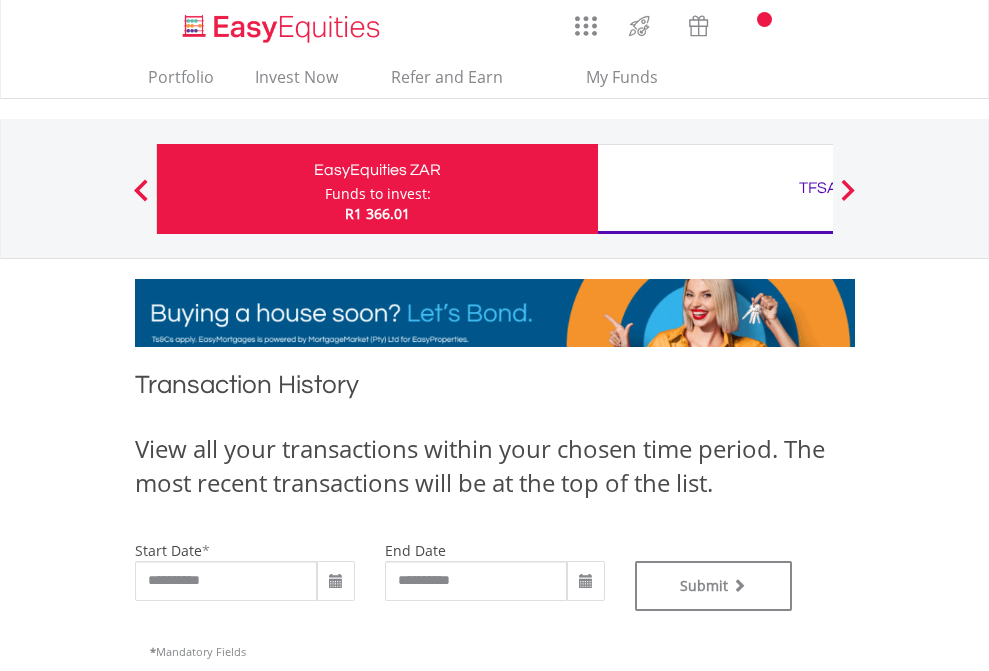 click on "TFSA" at bounding box center [818, 188] 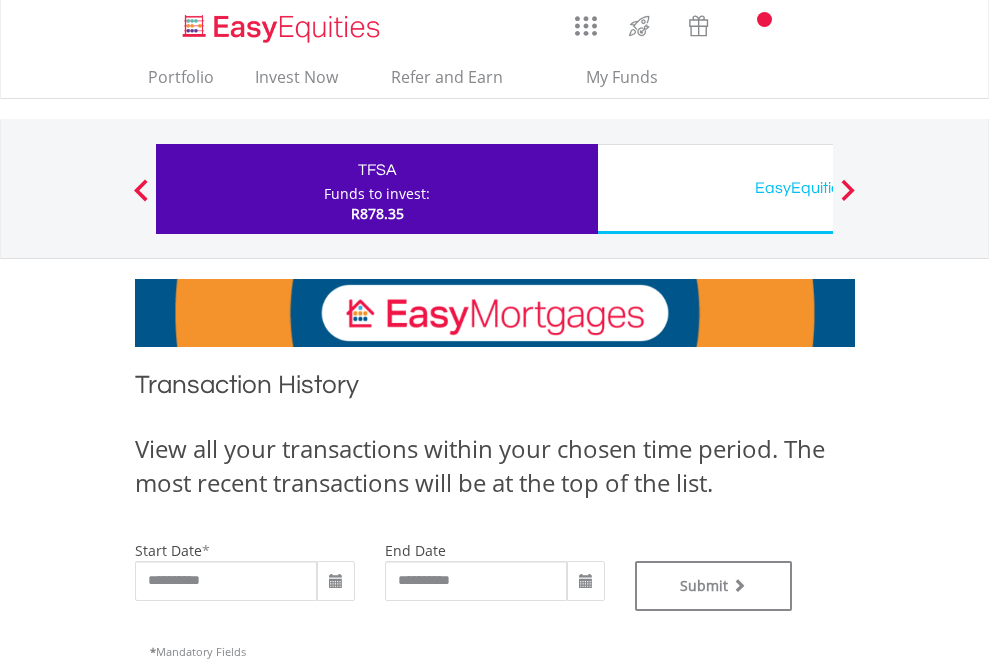 type on "**********" 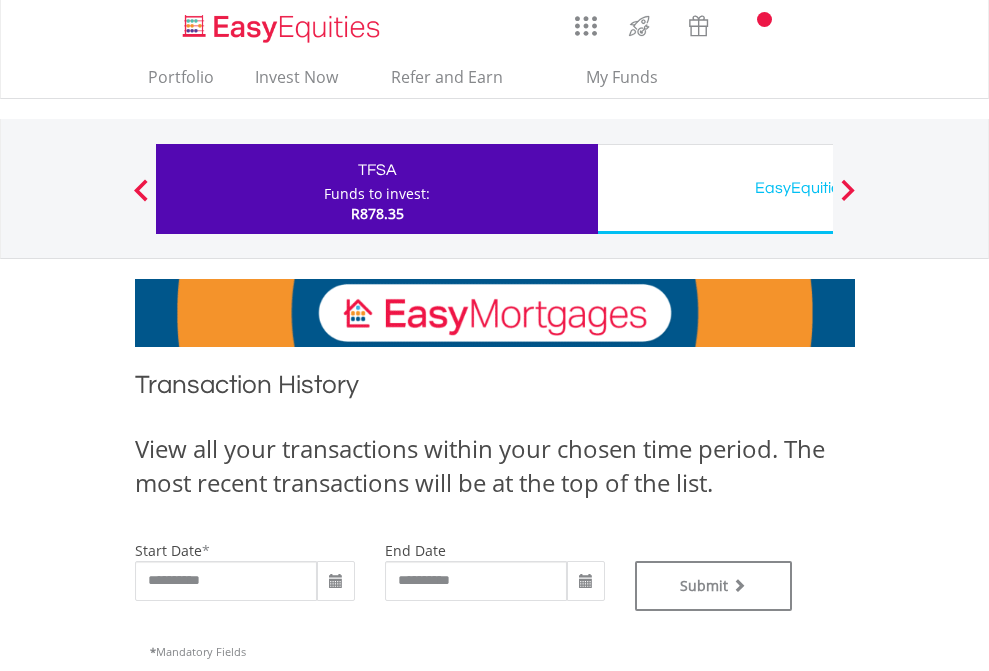scroll, scrollTop: 0, scrollLeft: 0, axis: both 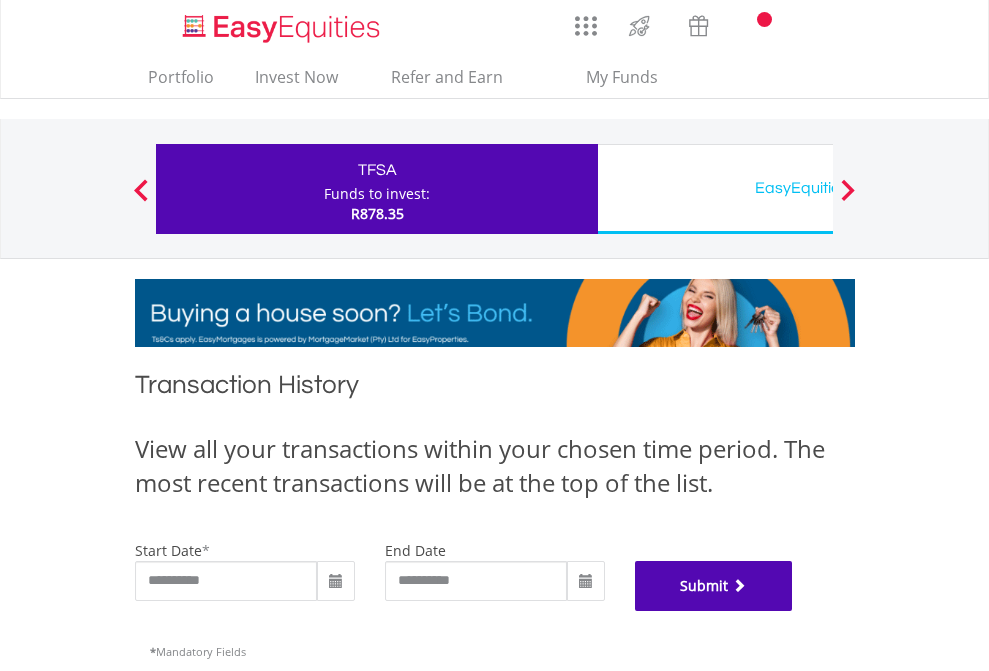 click on "Submit" at bounding box center (714, 586) 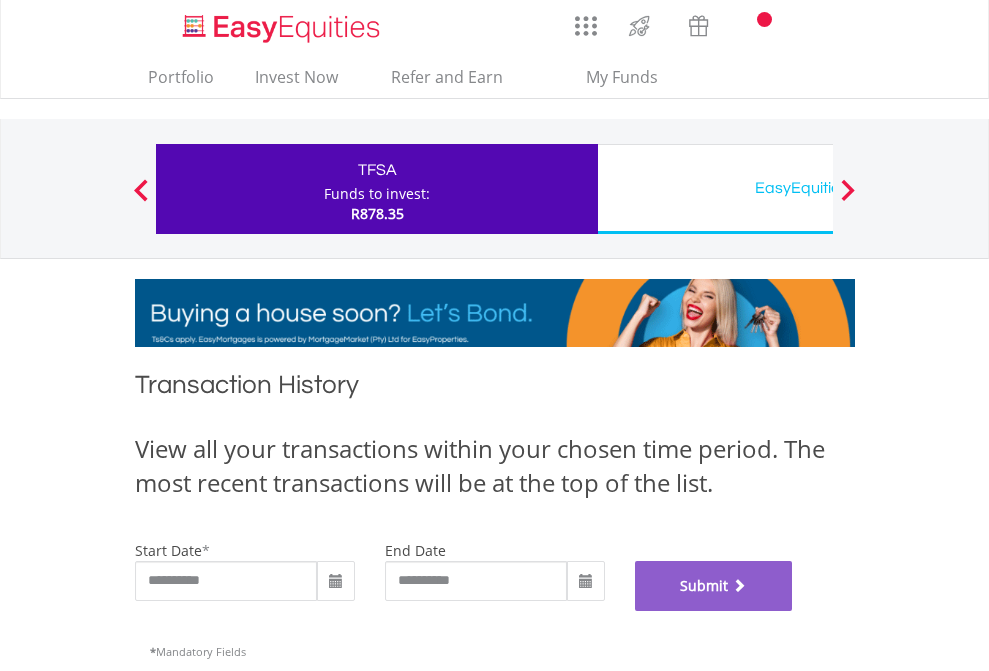 scroll, scrollTop: 811, scrollLeft: 0, axis: vertical 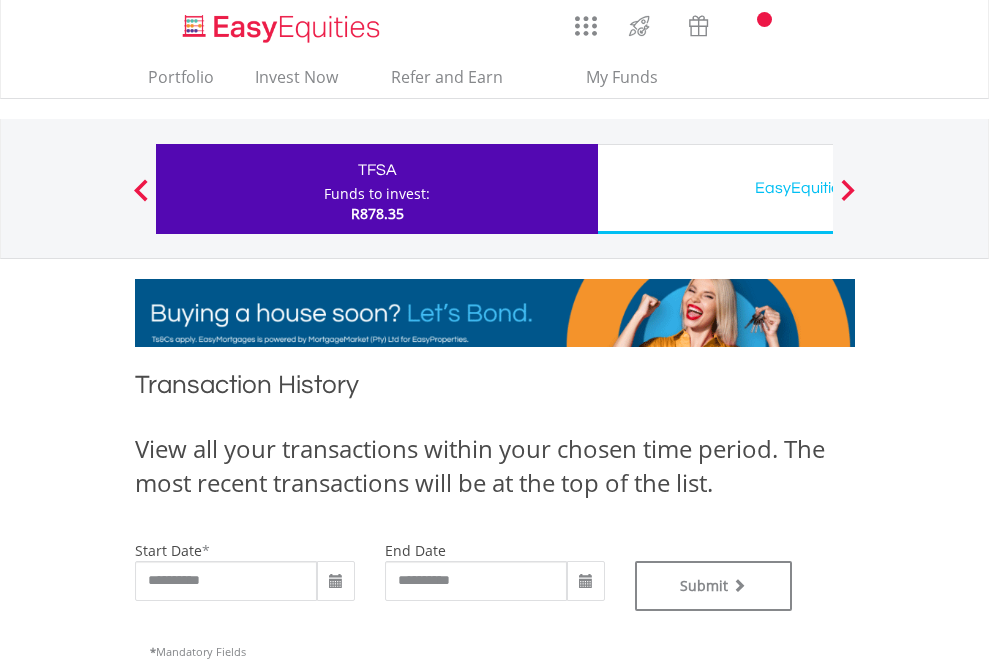 click on "EasyEquities USD" at bounding box center (818, 188) 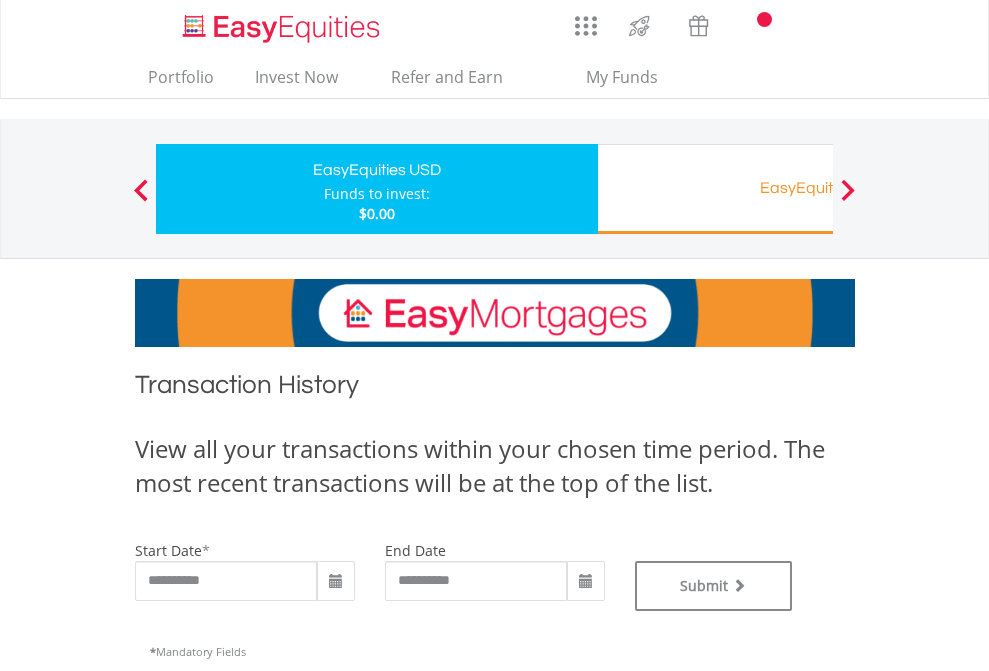 scroll, scrollTop: 0, scrollLeft: 0, axis: both 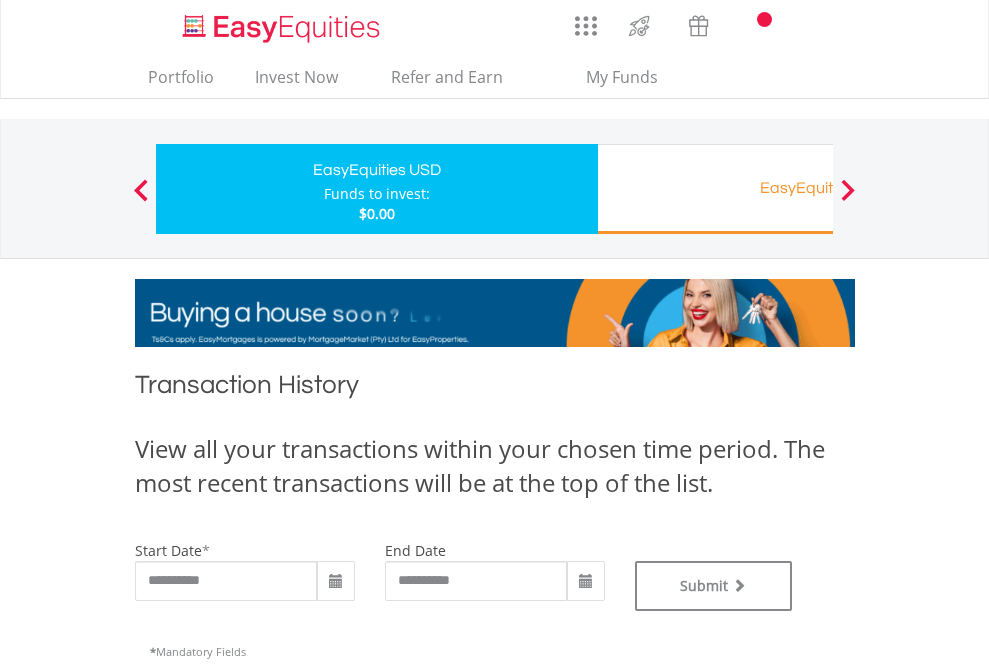 type on "**********" 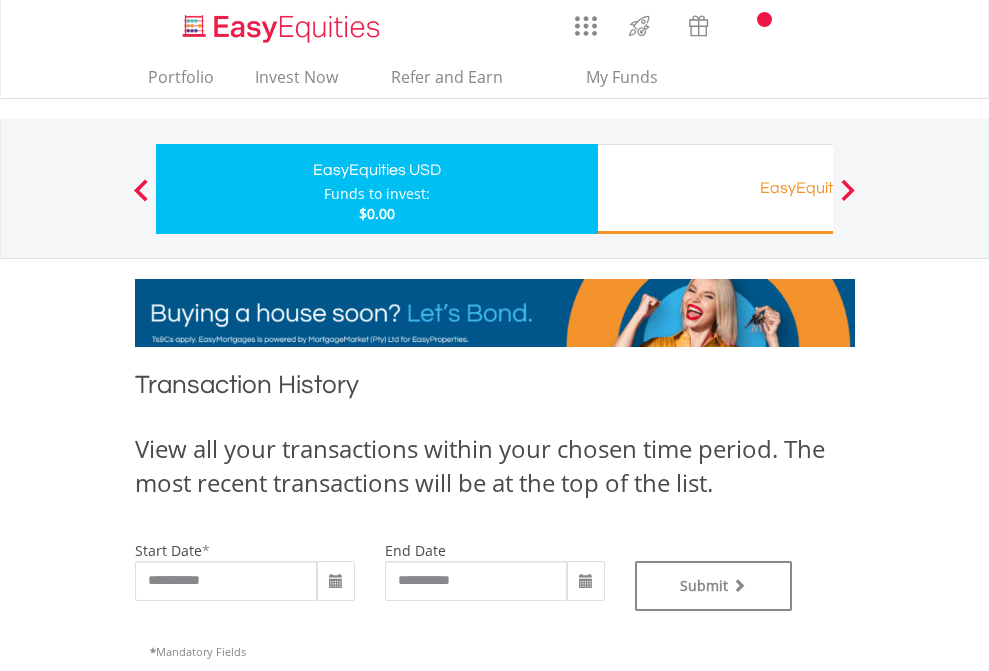 type on "**********" 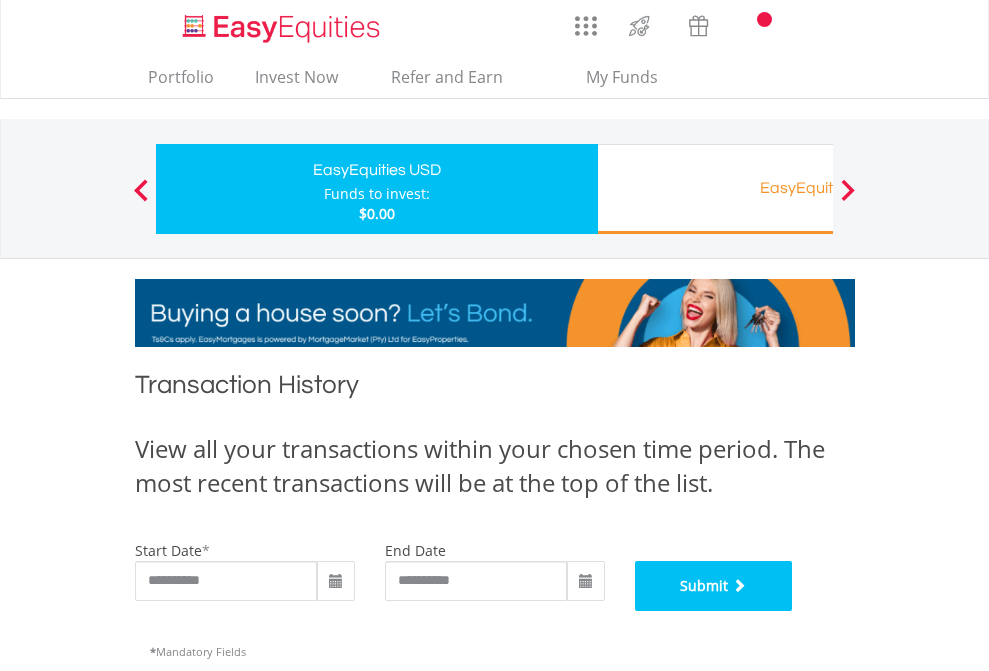 click on "Submit" at bounding box center (714, 586) 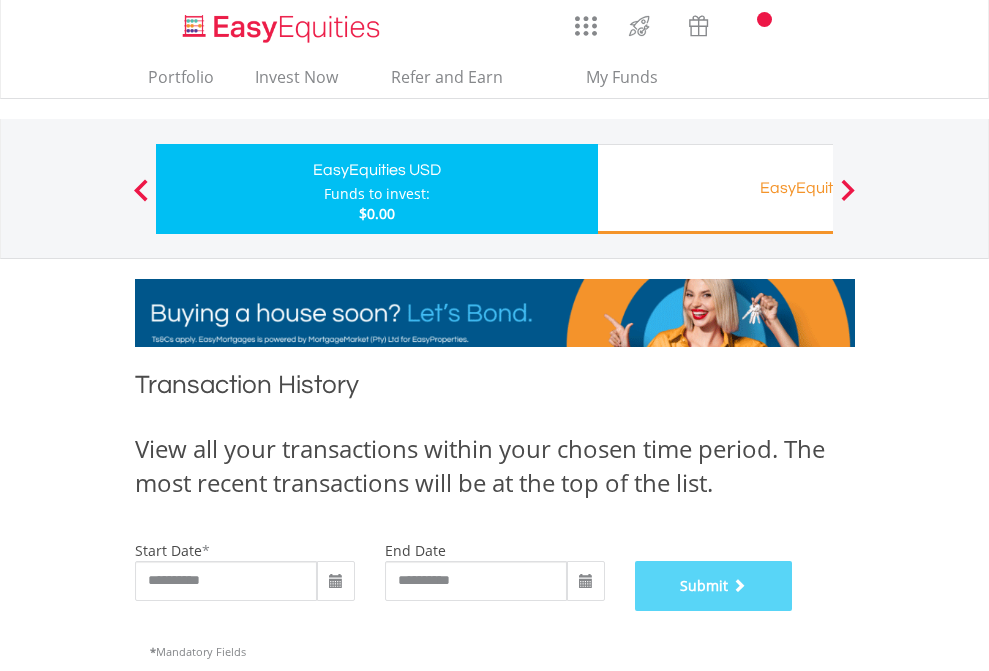 scroll, scrollTop: 811, scrollLeft: 0, axis: vertical 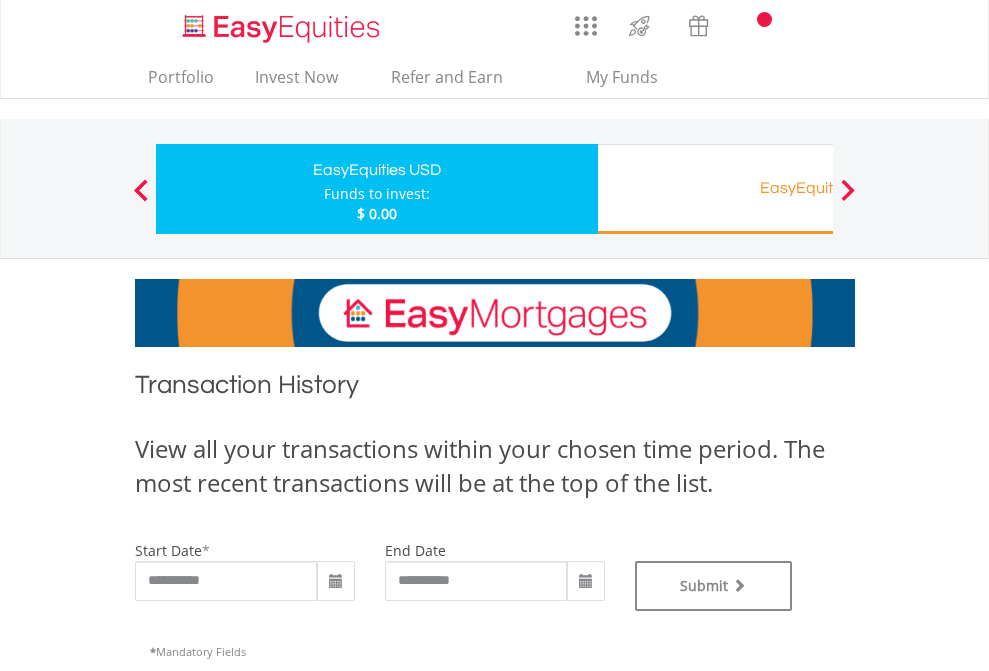 click on "EasyEquities RA" at bounding box center [818, 188] 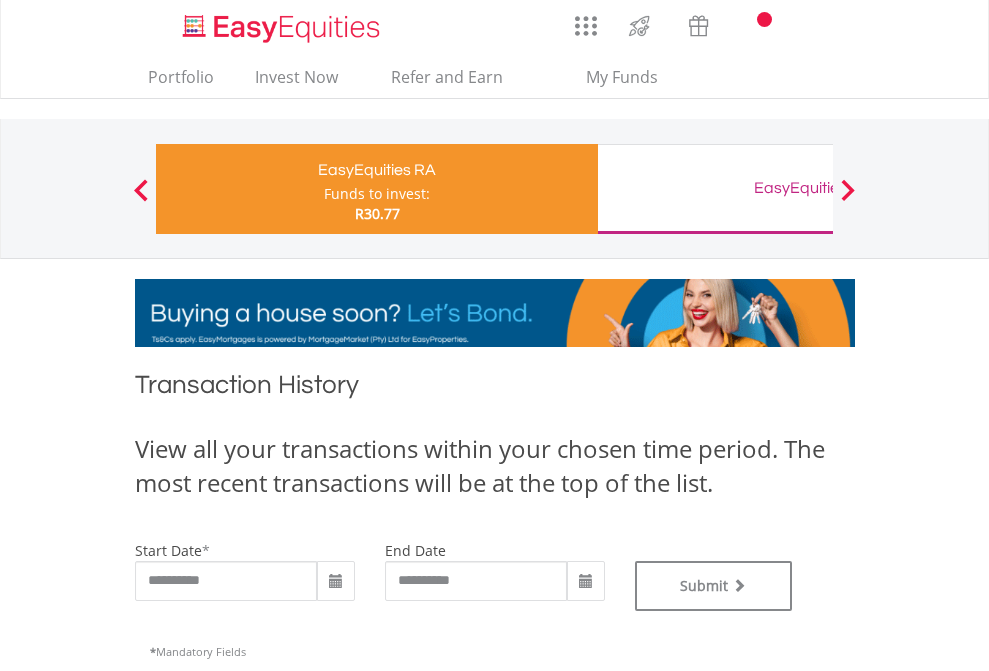 scroll, scrollTop: 0, scrollLeft: 0, axis: both 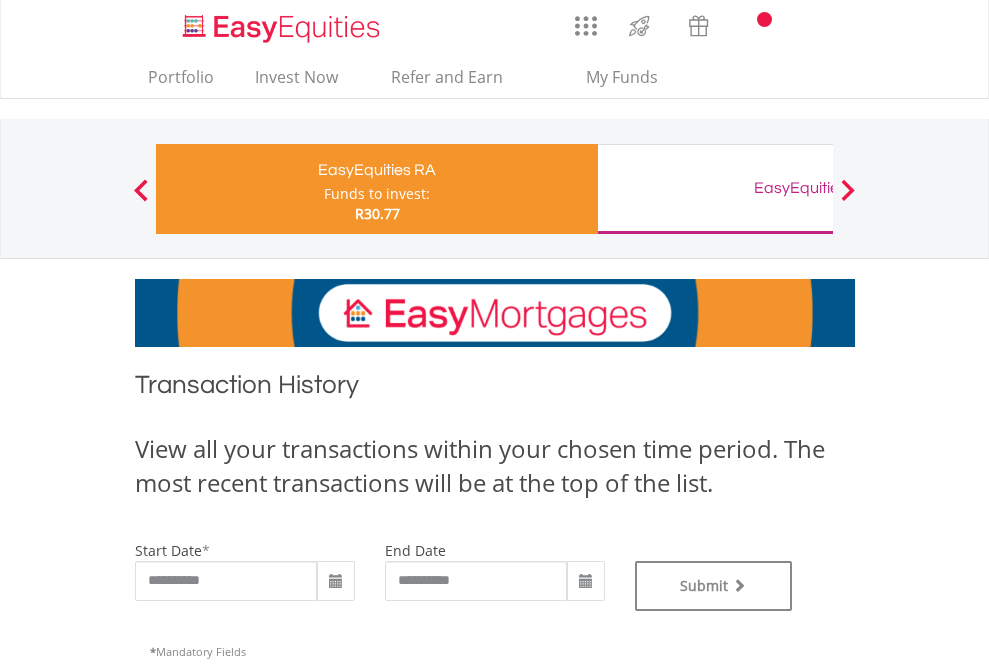 type on "**********" 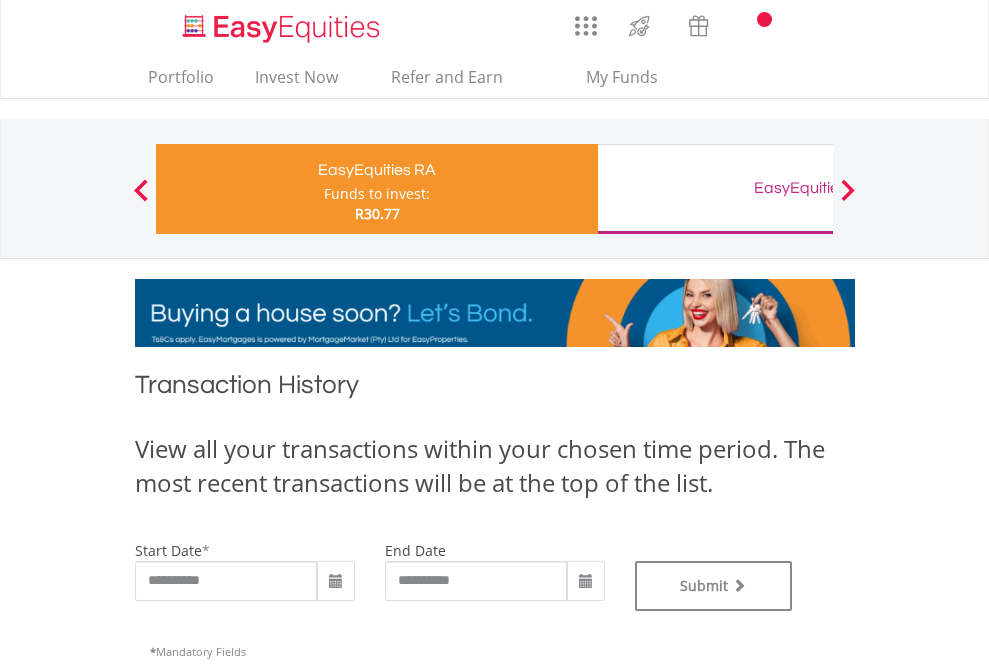 type on "**********" 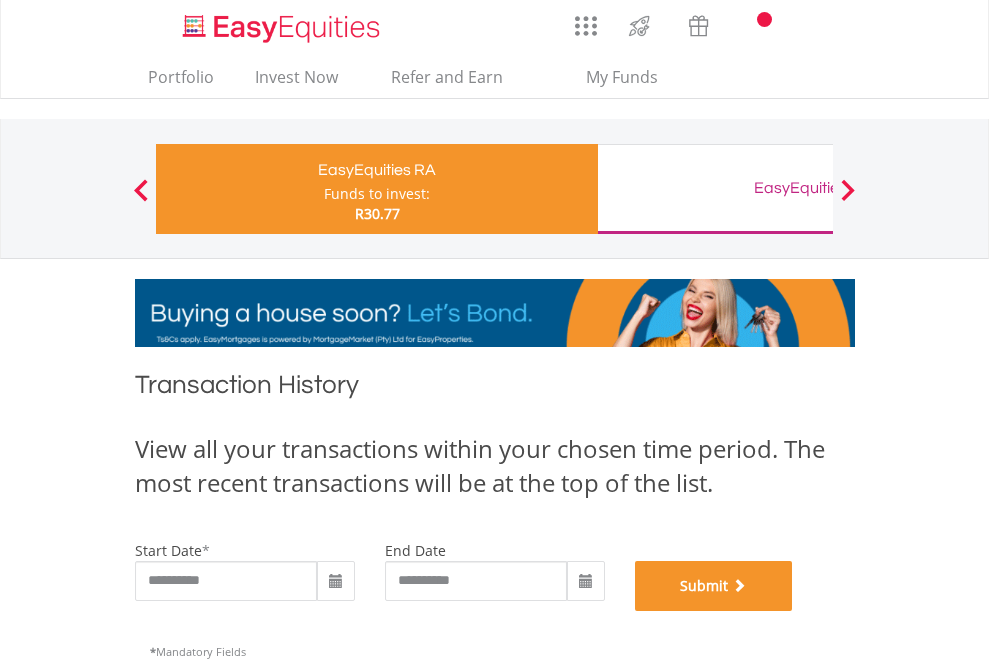 click on "Submit" at bounding box center [714, 586] 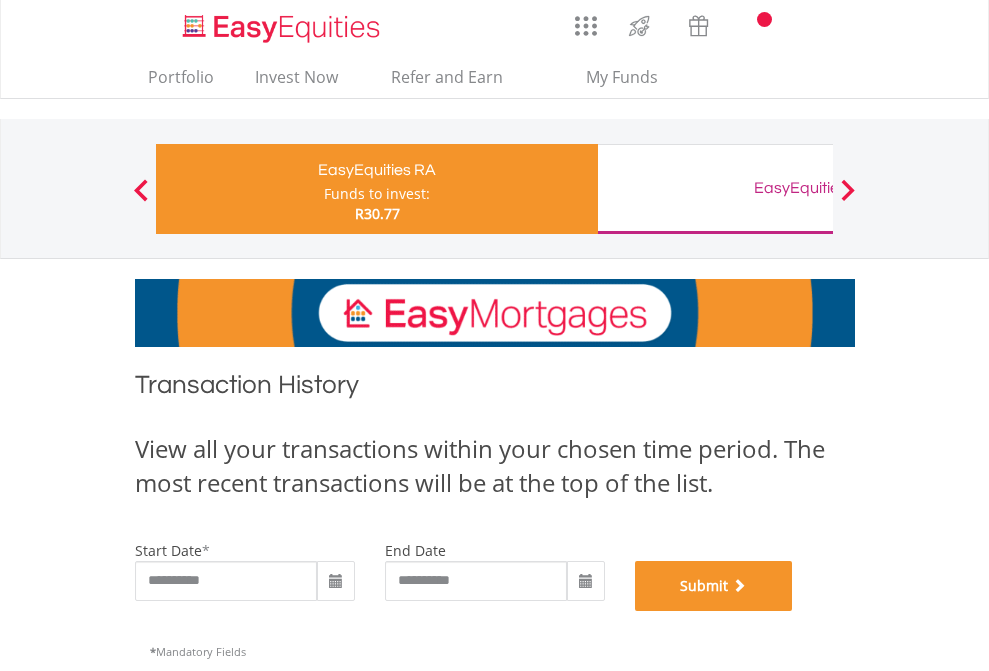 scroll, scrollTop: 811, scrollLeft: 0, axis: vertical 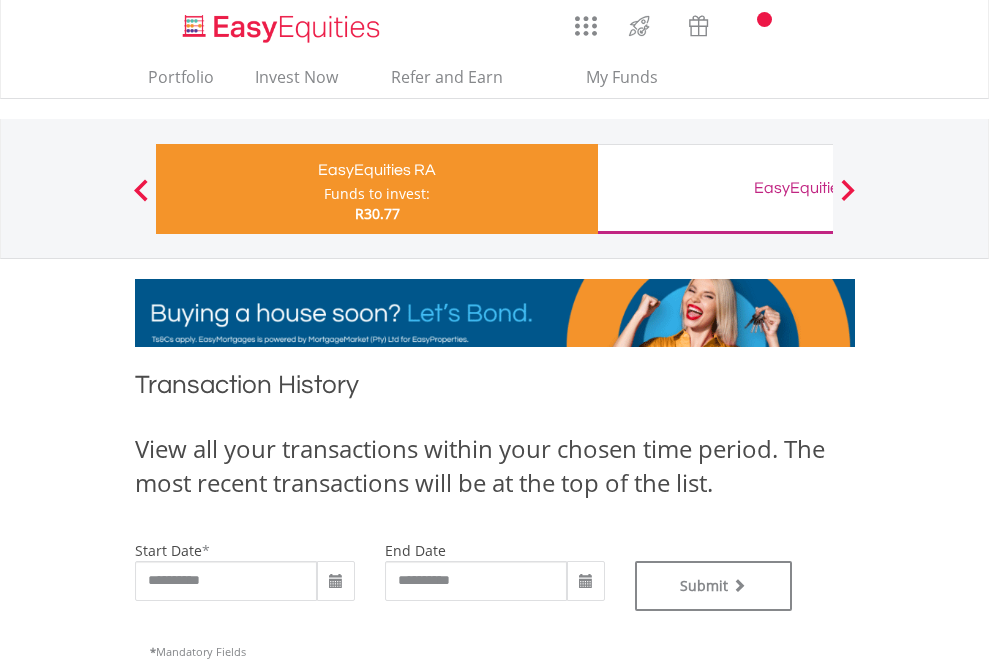 click on "EasyEquities GBP" at bounding box center (818, 188) 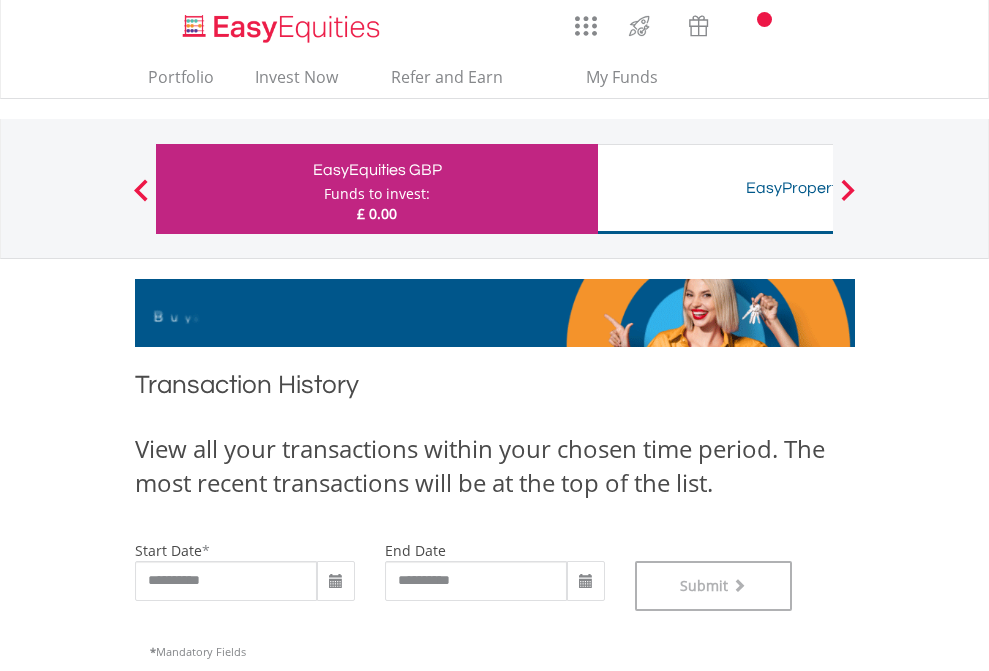 scroll, scrollTop: 811, scrollLeft: 0, axis: vertical 